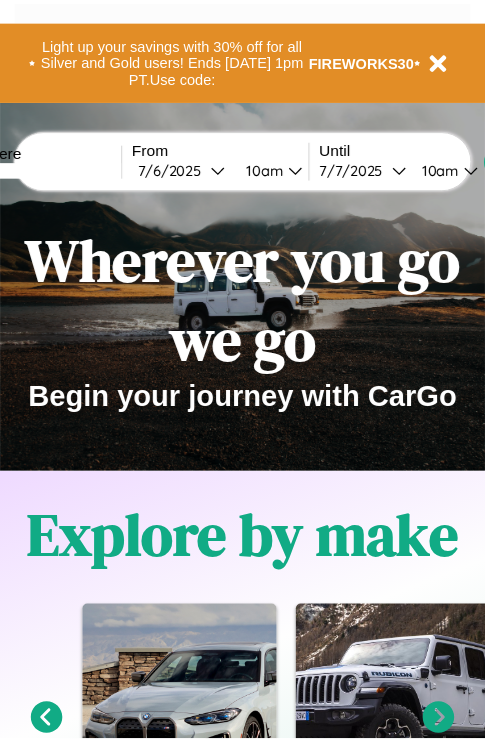 scroll, scrollTop: 0, scrollLeft: 0, axis: both 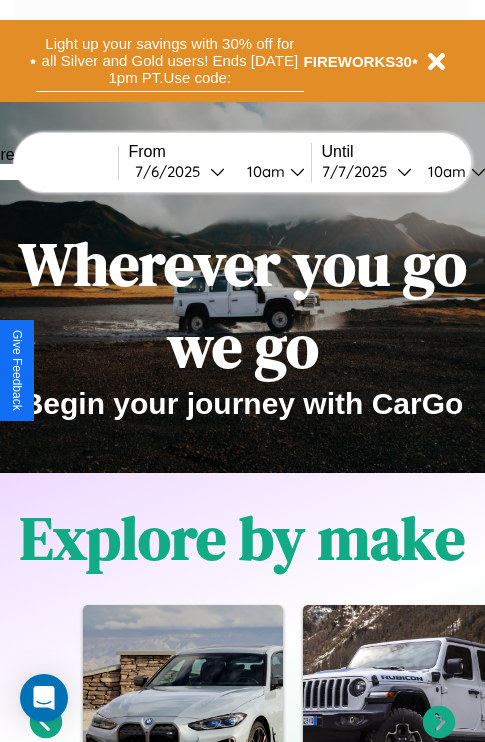 click on "Light up your savings with 30% off for all Silver and Gold users! Ends [DATE] 1pm PT.  Use code:" at bounding box center (170, 61) 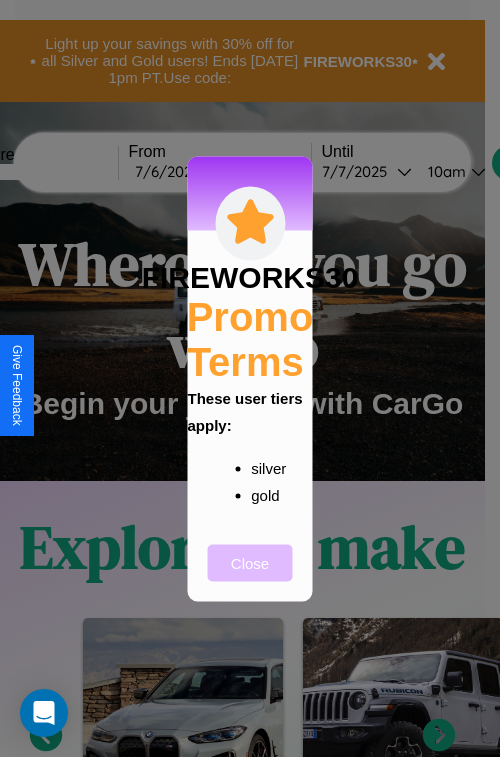 click on "Close" at bounding box center [250, 562] 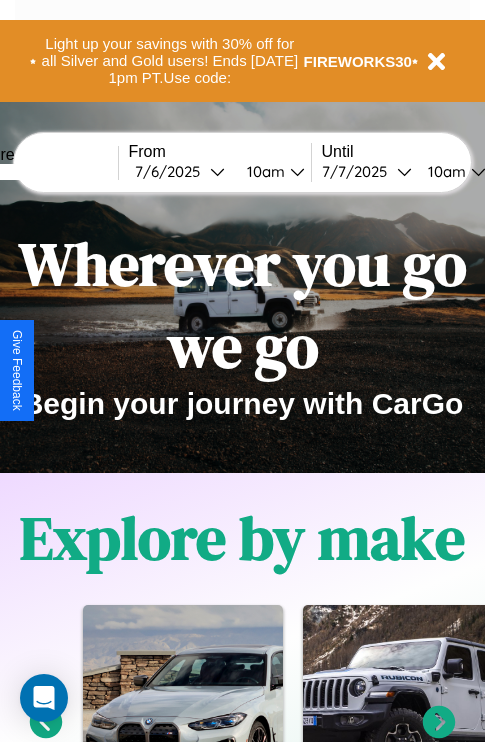 click at bounding box center (43, 172) 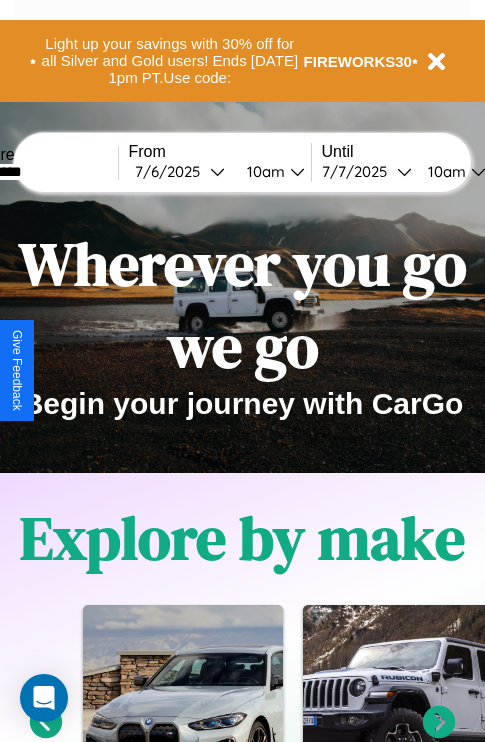 type on "*********" 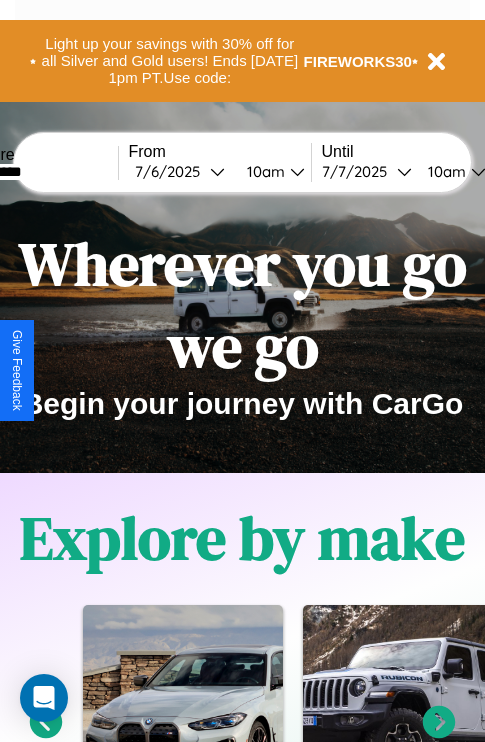 select on "*" 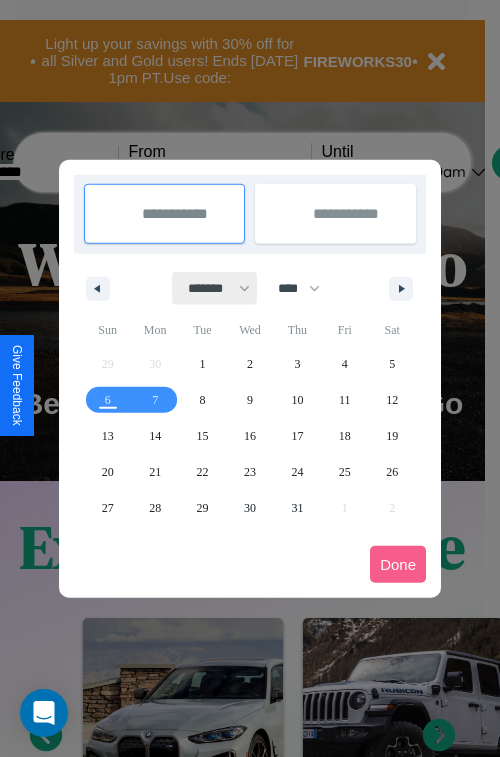 click on "******* ******** ***** ***** *** **** **** ****** ********* ******* ******** ********" at bounding box center (215, 288) 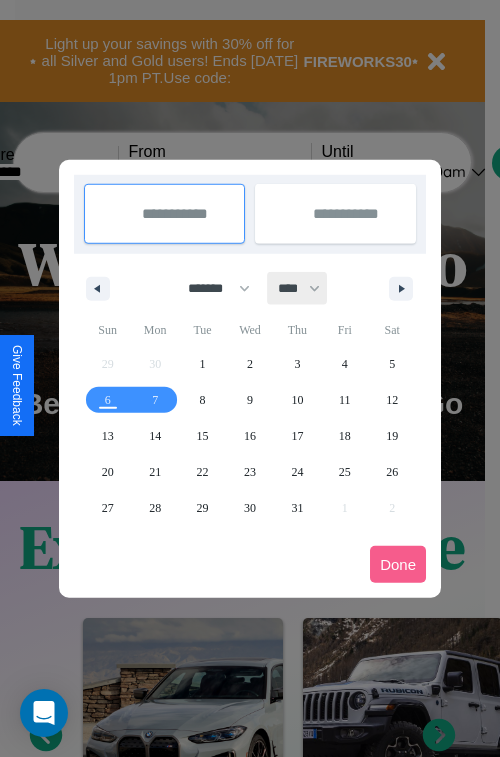 click on "**** **** **** **** **** **** **** **** **** **** **** **** **** **** **** **** **** **** **** **** **** **** **** **** **** **** **** **** **** **** **** **** **** **** **** **** **** **** **** **** **** **** **** **** **** **** **** **** **** **** **** **** **** **** **** **** **** **** **** **** **** **** **** **** **** **** **** **** **** **** **** **** **** **** **** **** **** **** **** **** **** **** **** **** **** **** **** **** **** **** **** **** **** **** **** **** **** **** **** **** **** **** **** **** **** **** **** **** **** **** **** **** **** **** **** **** **** **** **** **** ****" at bounding box center [298, 288] 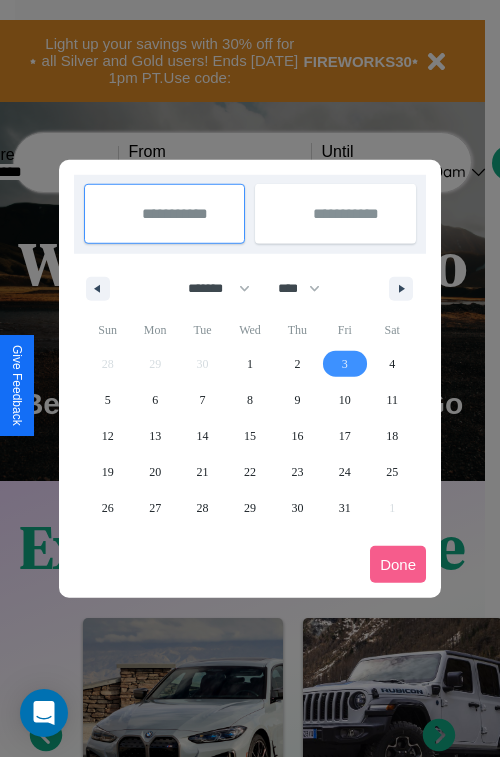 click on "3" at bounding box center [345, 364] 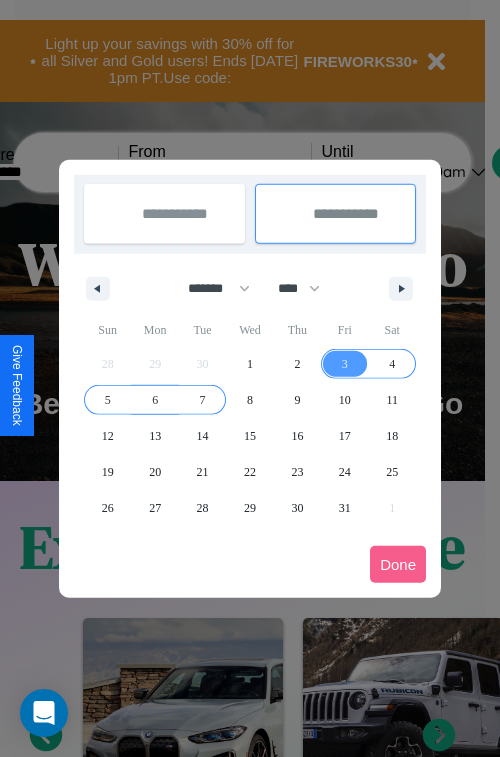 click on "7" at bounding box center (203, 400) 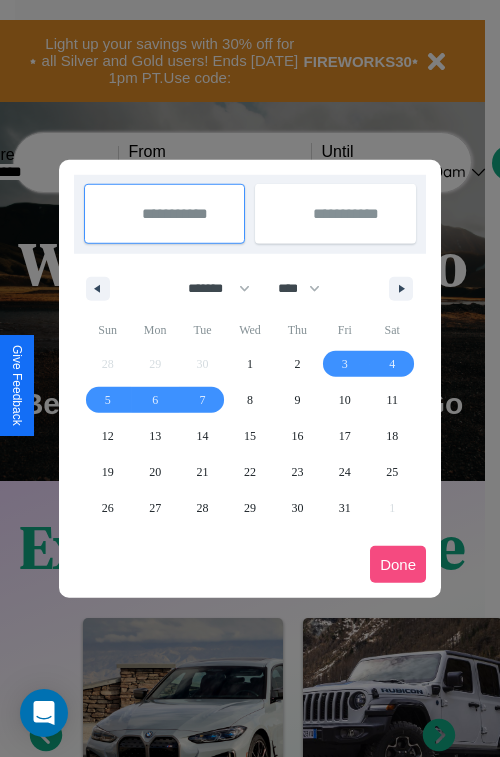 click on "Done" at bounding box center (398, 564) 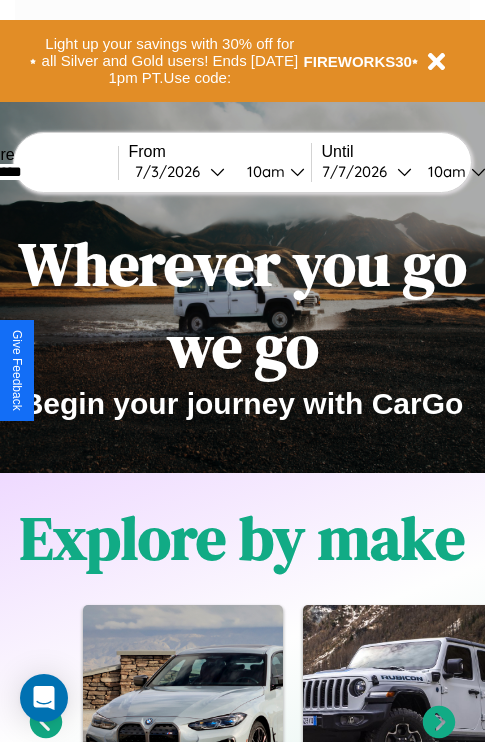 scroll, scrollTop: 0, scrollLeft: 68, axis: horizontal 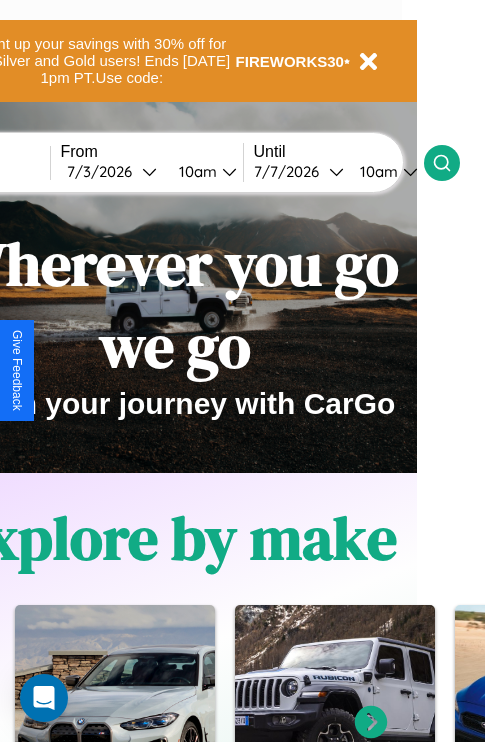 click 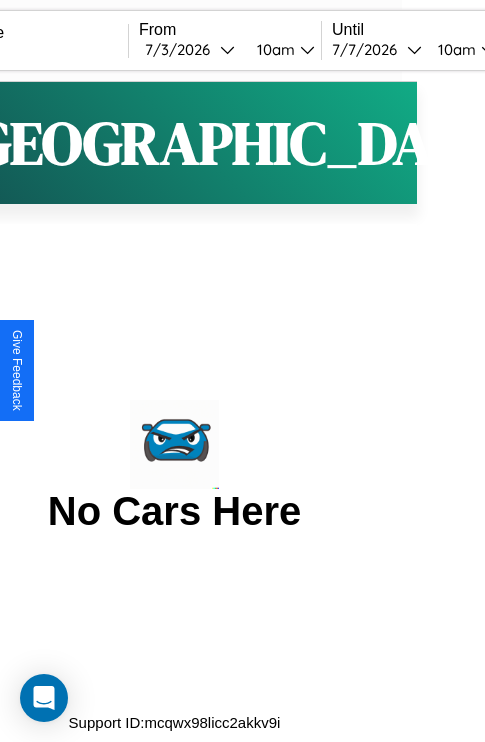 scroll, scrollTop: 0, scrollLeft: 0, axis: both 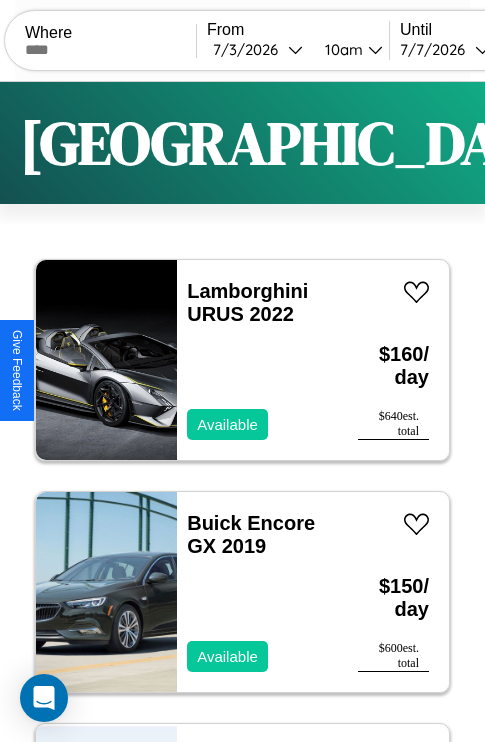 click on "Filters" at bounding box center [640, 143] 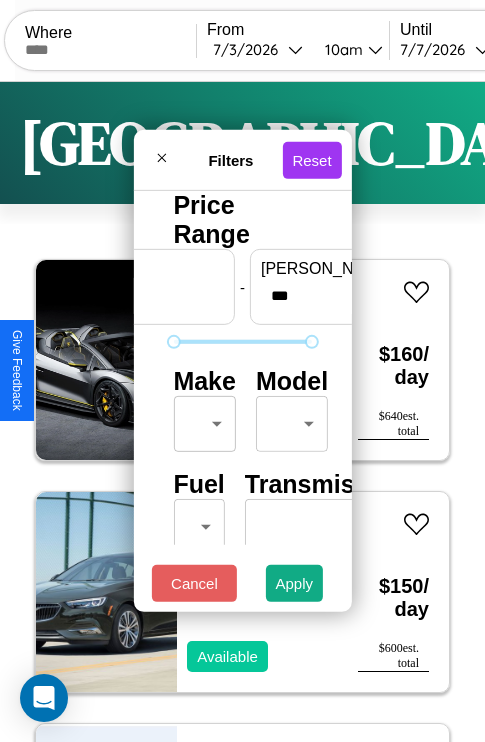 scroll, scrollTop: 162, scrollLeft: 63, axis: both 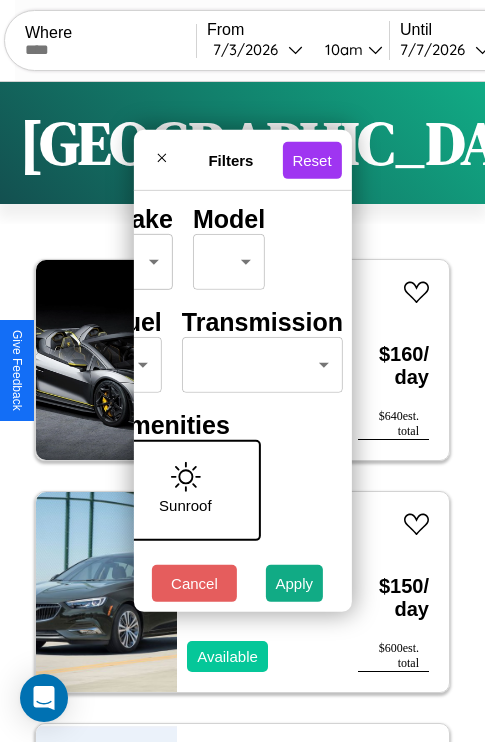 click on "CarGo Where From [DATE] 10am Until [DATE] 10am Become a Host Login Sign Up Stockholm Filters 139  cars in this area These cars can be picked up in this city. Lamborghini   URUS   2022 Available $ 160  / day $ 640  est. total Buick   Encore GX   2019 Available $ 150  / day $ 600  est. total Chevrolet   Optra   2024 Available $ 70  / day $ 280  est. total Maserati   Grecale   2021 Unavailable $ 150  / day $ 600  est. total Dodge   Charger   2020 Available $ 90  / day $ 360  est. total Aston [PERSON_NAME]   DB7   2014 Unavailable $ 200  / day $ 800  est. total Subaru   Impreza   2024 Available $ 50  / day $ 200  est. total Aston [PERSON_NAME]   Virage   2024 Available $ 80  / day $ 320  est. total Honda   VT1100C2D (SABRE)   2014 Available $ 90  / day $ 360  est. total Lincoln   Navigator   2021 Unavailable $ 100  / day $ 400  est. total Kia   Tekiar   2021 Available $ 150  / day $ 600  est. total Hummer   H1   2022 Available $ 150  / day $ 600  est. total Hummer   H2   2020 Available $ 120  / day $ 480 Chrysler" at bounding box center [242, 412] 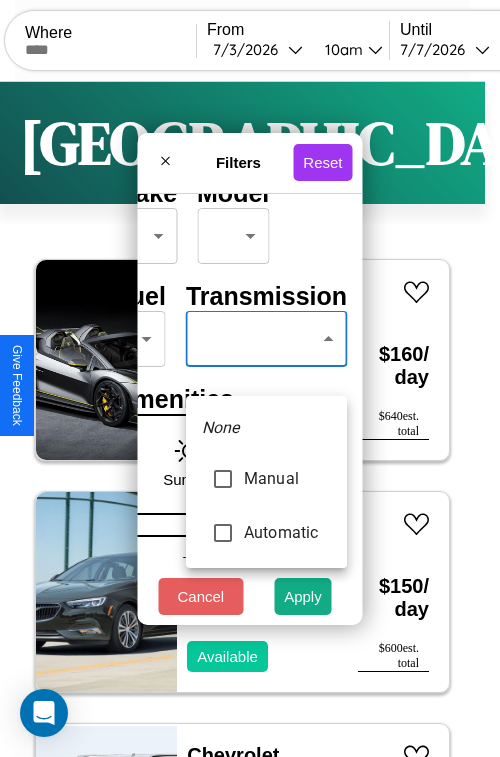 type on "******" 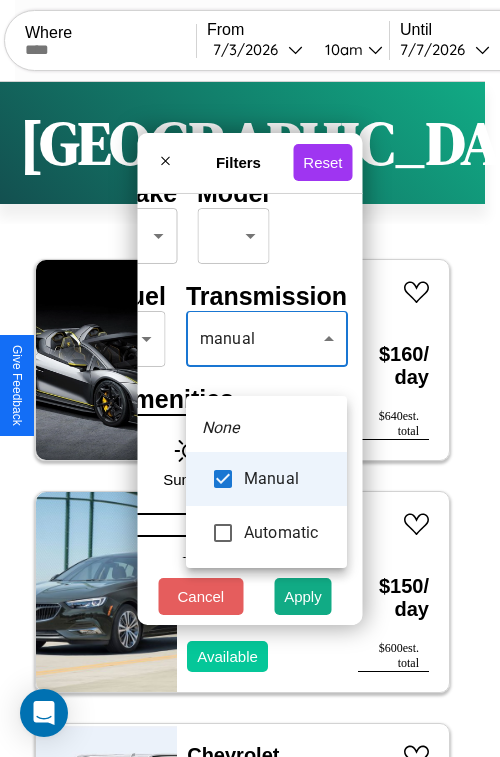 click at bounding box center [250, 378] 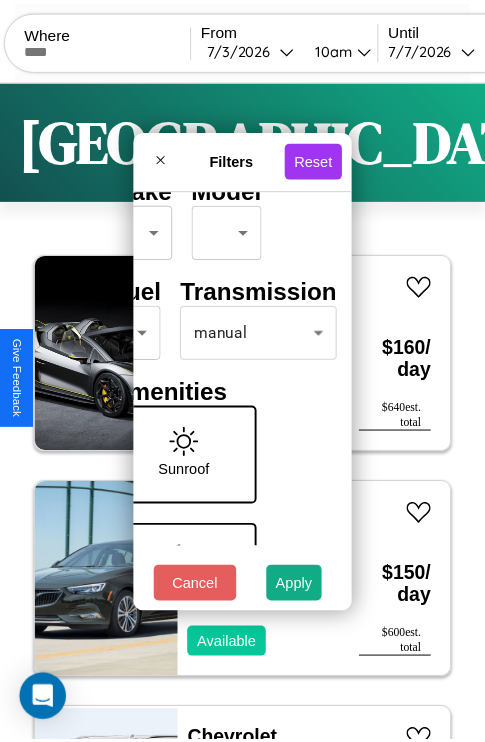 scroll, scrollTop: 0, scrollLeft: 124, axis: horizontal 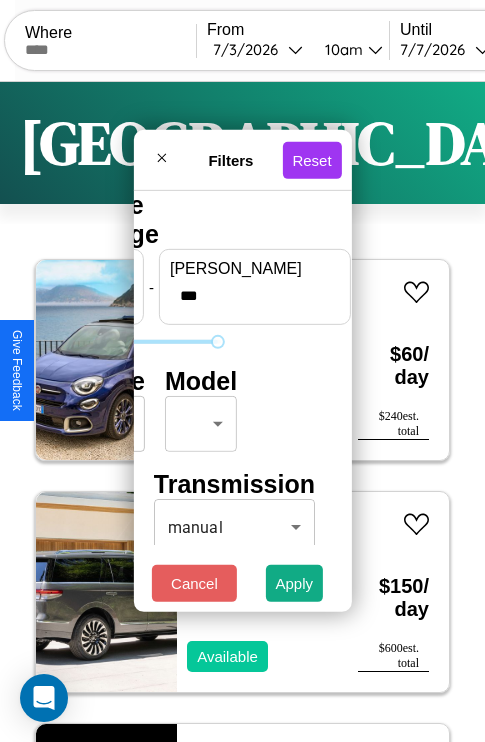 type on "***" 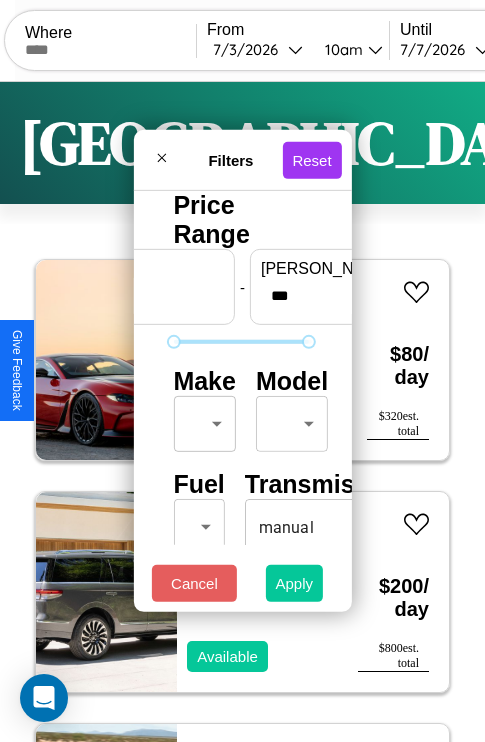 type on "*" 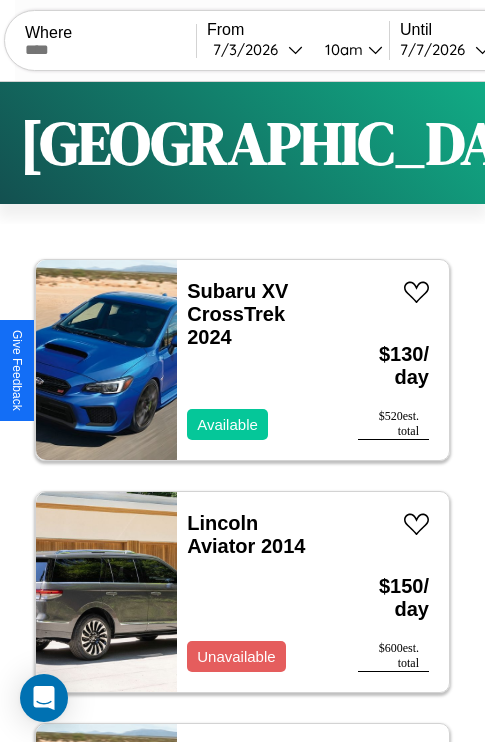 scroll, scrollTop: 95, scrollLeft: 0, axis: vertical 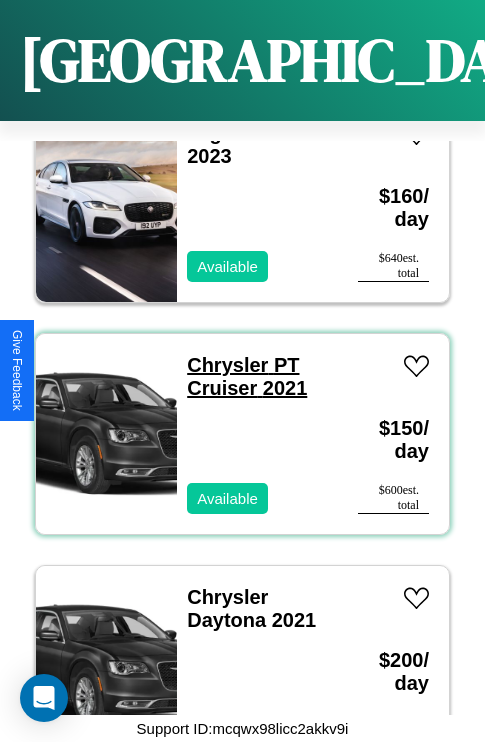 click on "Chrysler   PT Cruiser   2021" at bounding box center (247, 376) 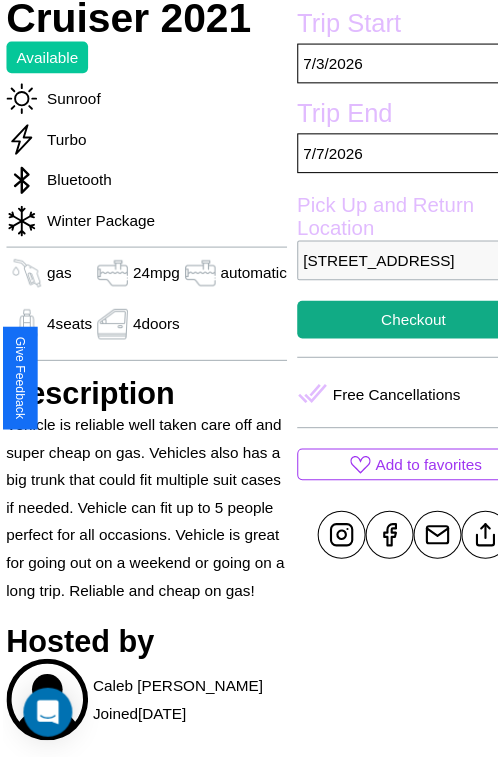scroll, scrollTop: 641, scrollLeft: 84, axis: both 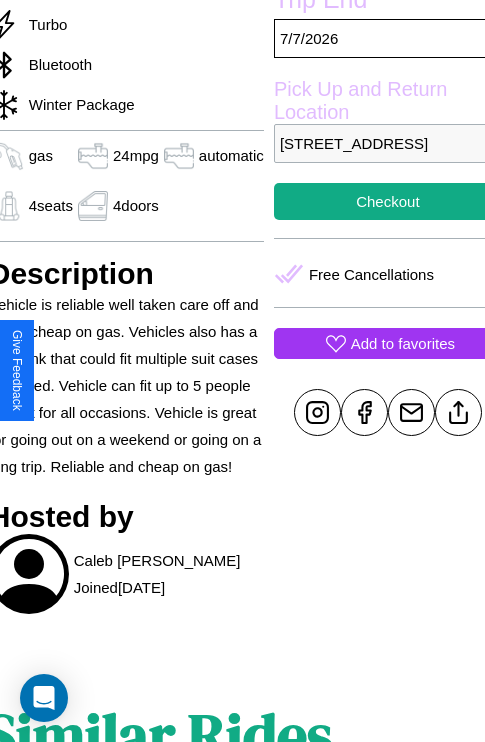 click on "Add to favorites" at bounding box center [403, 343] 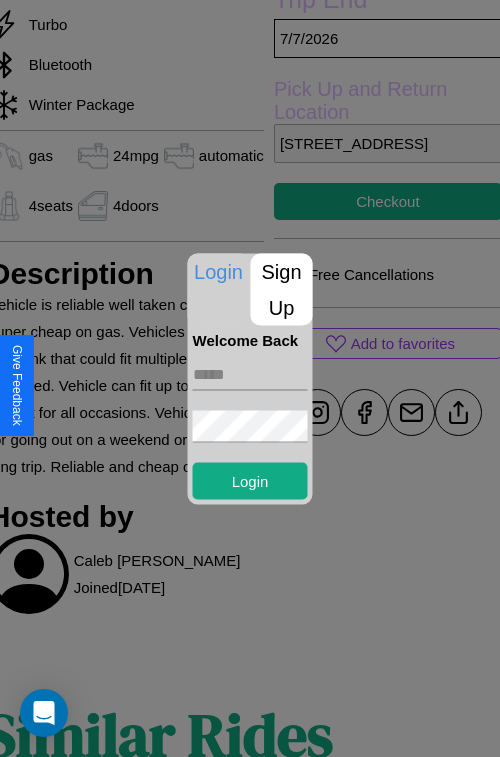 click on "Sign Up" at bounding box center [282, 289] 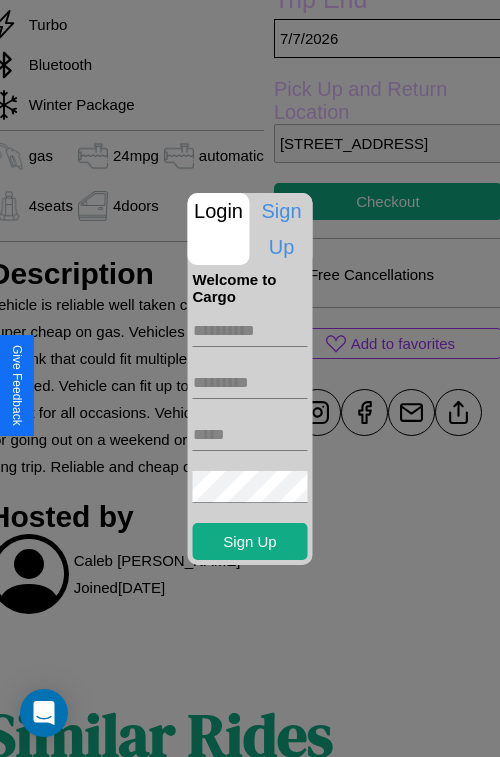 click at bounding box center [250, 331] 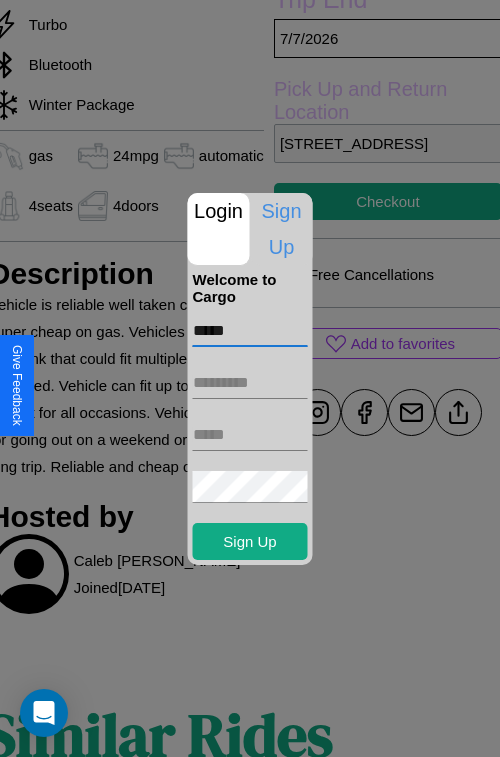 type on "*****" 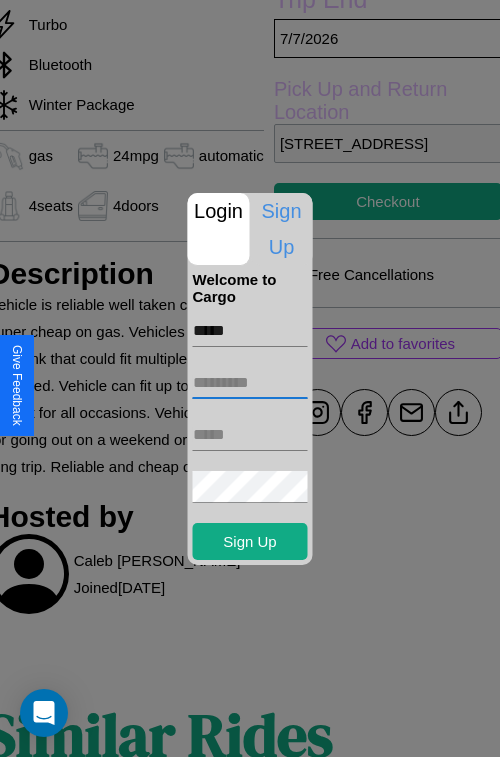 click at bounding box center [250, 383] 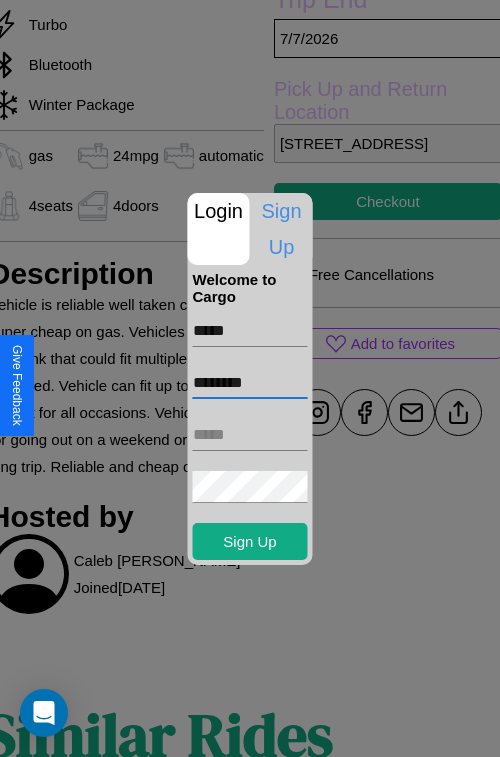 type on "********" 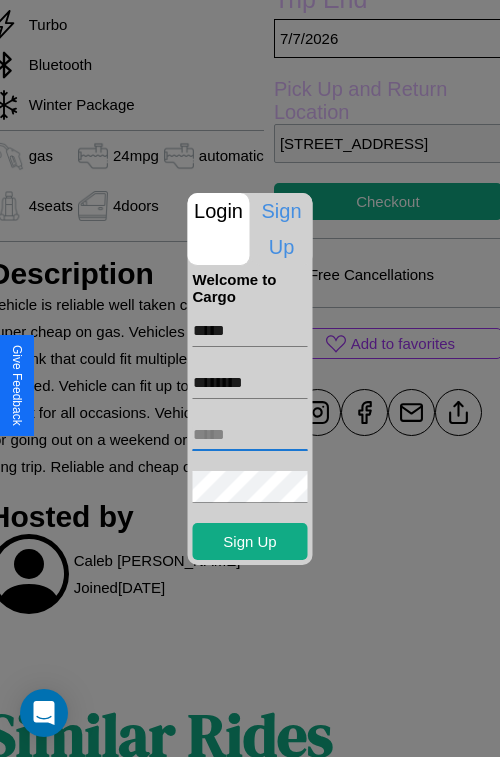 click at bounding box center [250, 435] 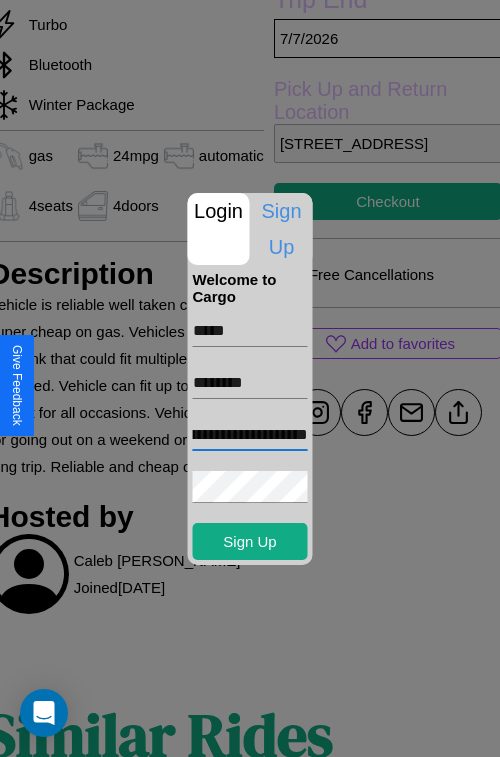 scroll, scrollTop: 0, scrollLeft: 82, axis: horizontal 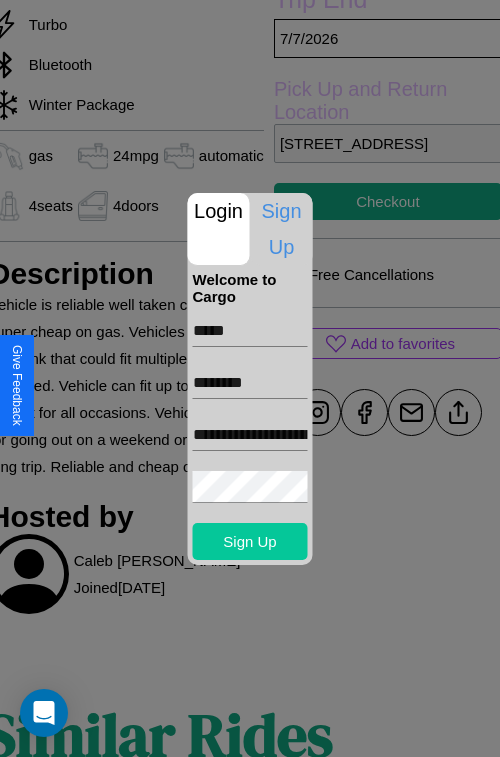 click on "Sign Up" at bounding box center [250, 541] 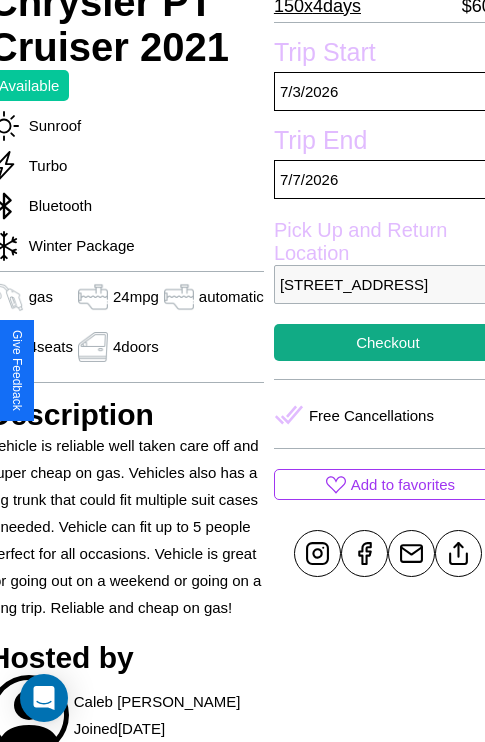 scroll, scrollTop: 499, scrollLeft: 84, axis: both 